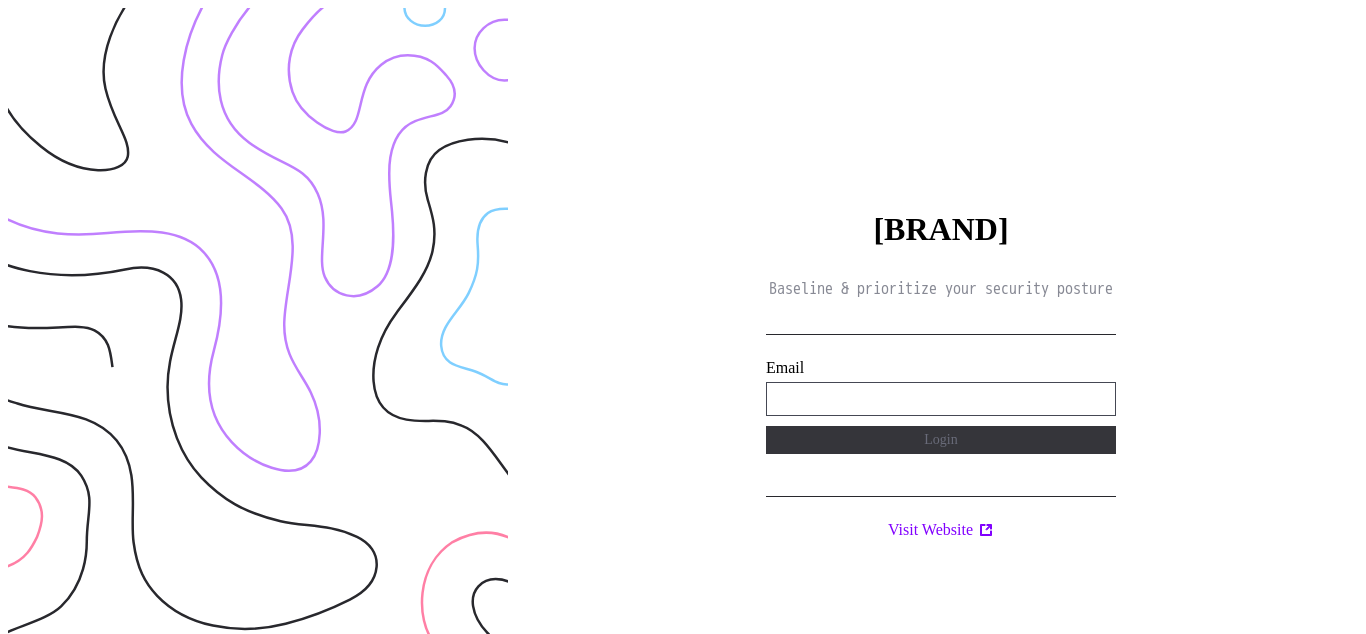 click on "**********" at bounding box center [941, 399] 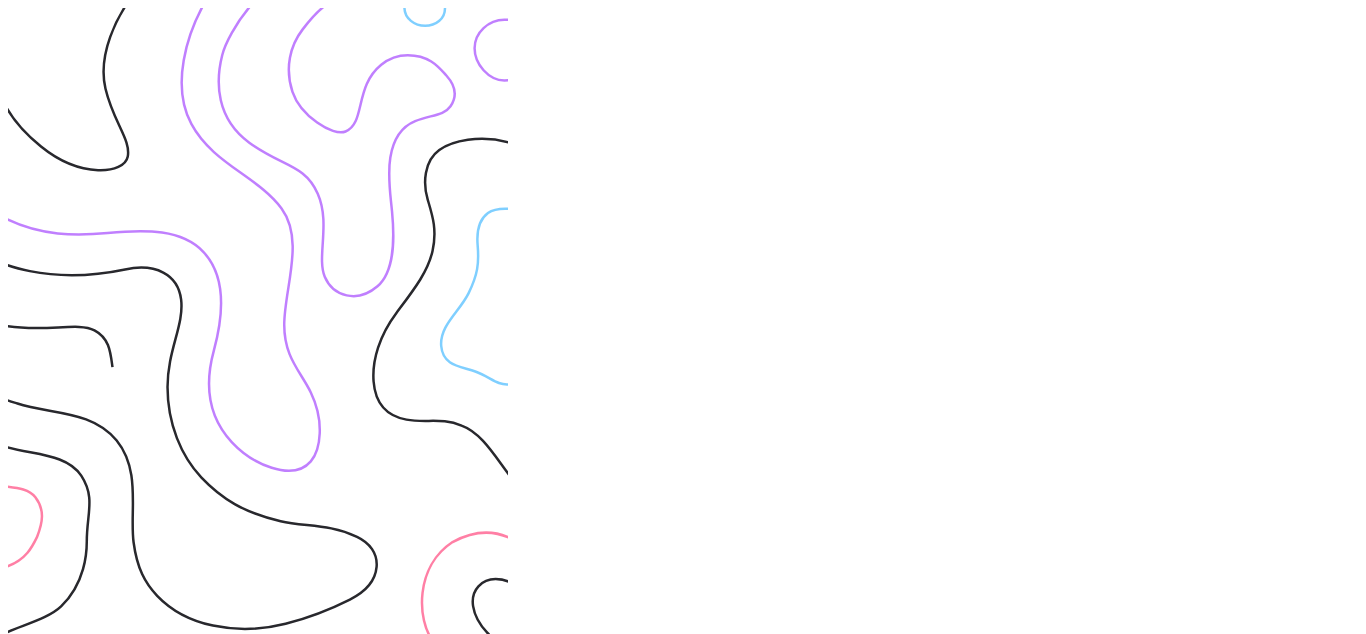 scroll, scrollTop: 0, scrollLeft: 0, axis: both 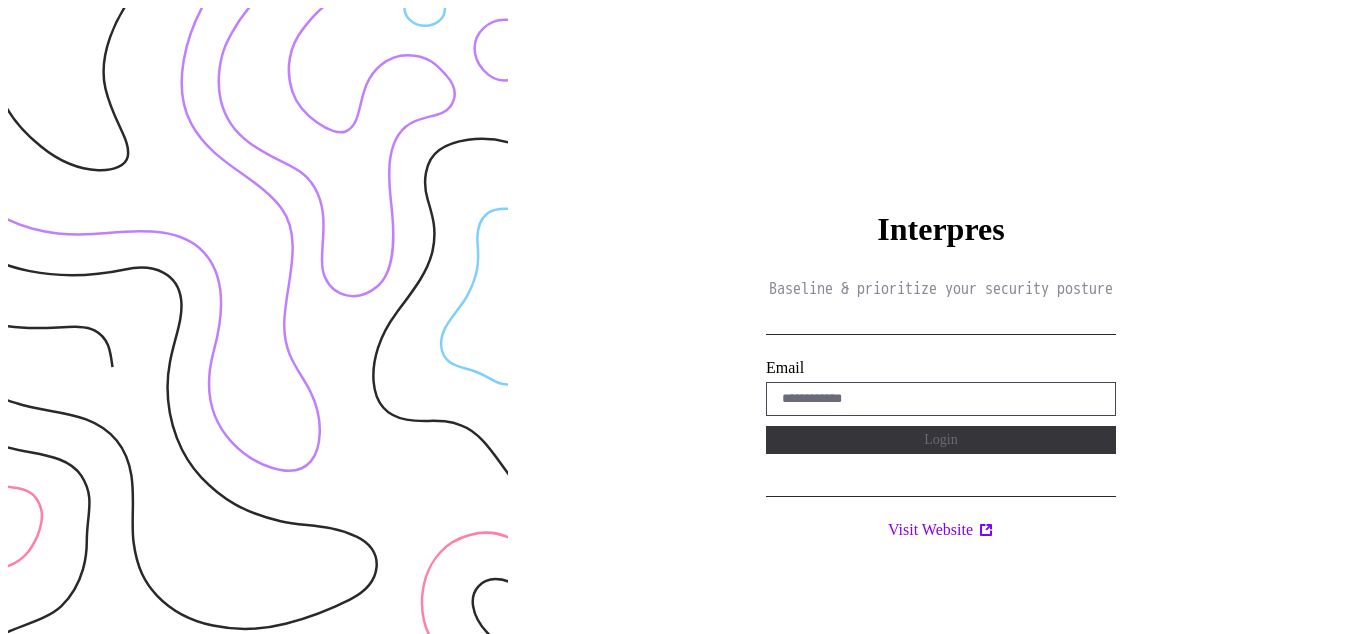 click on "Interpres Baseline & prioritize your security posture Email Login Visit Website" at bounding box center (941, 325) 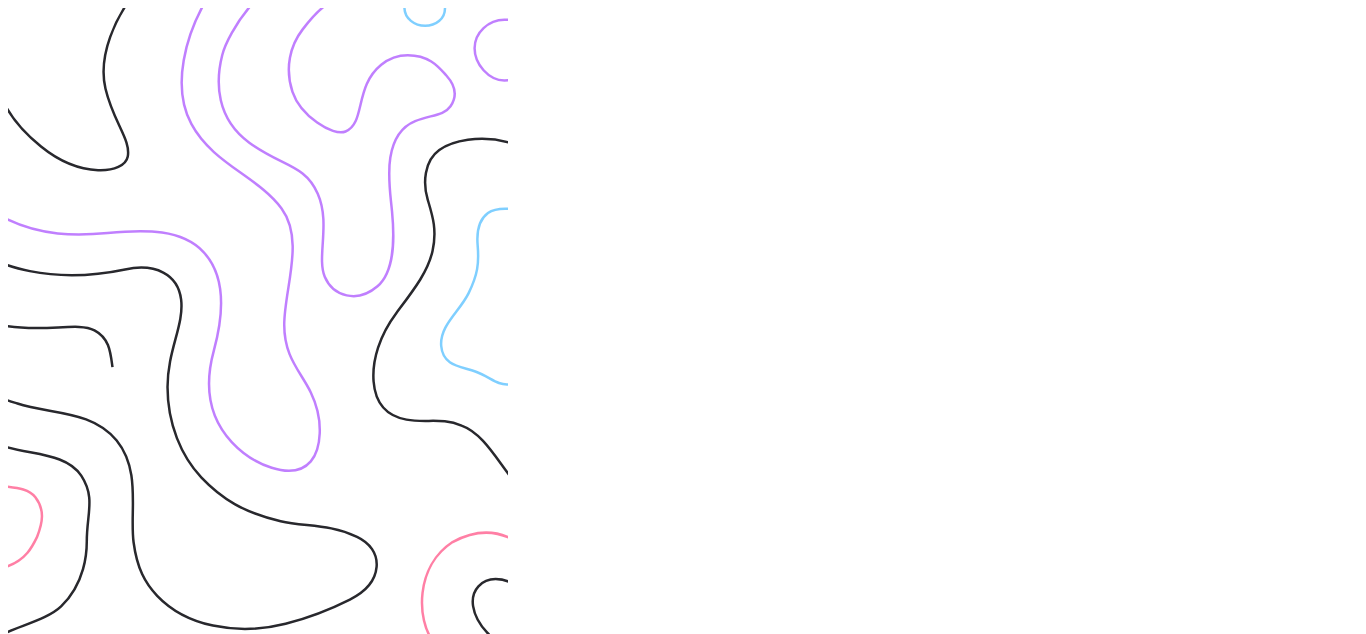 scroll, scrollTop: 0, scrollLeft: 0, axis: both 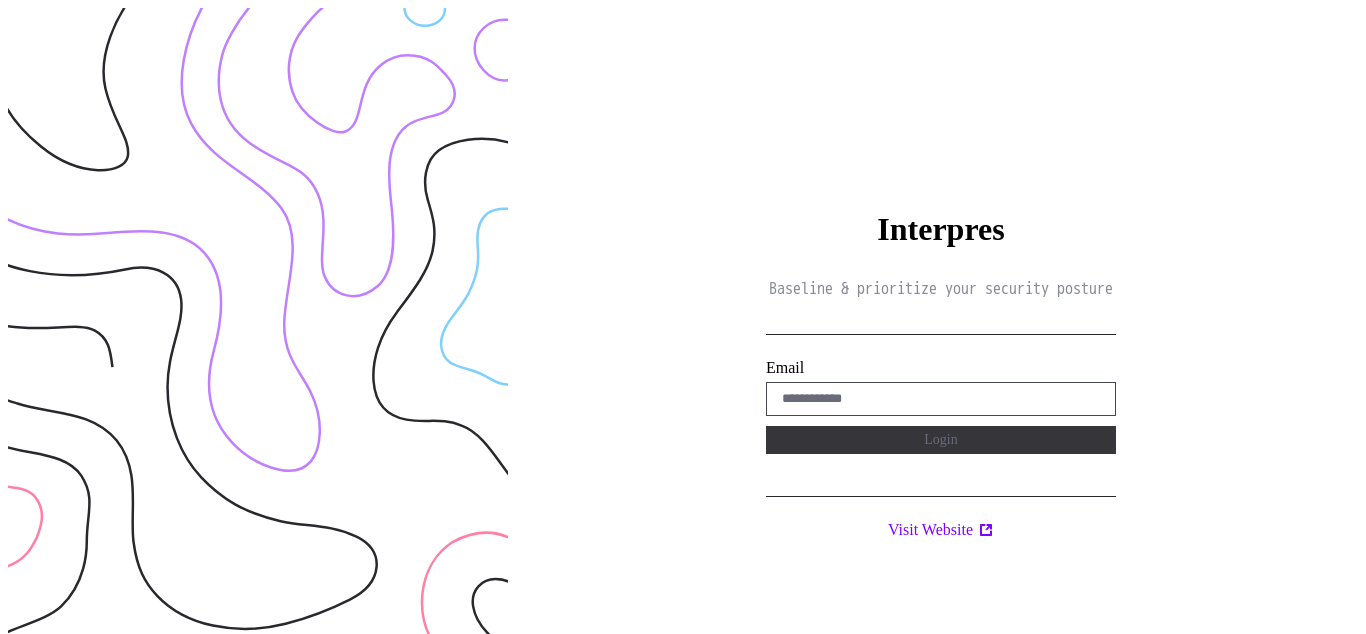 click on "Interpres Baseline & prioritize your security posture Email Login Visit Website" at bounding box center (941, 325) 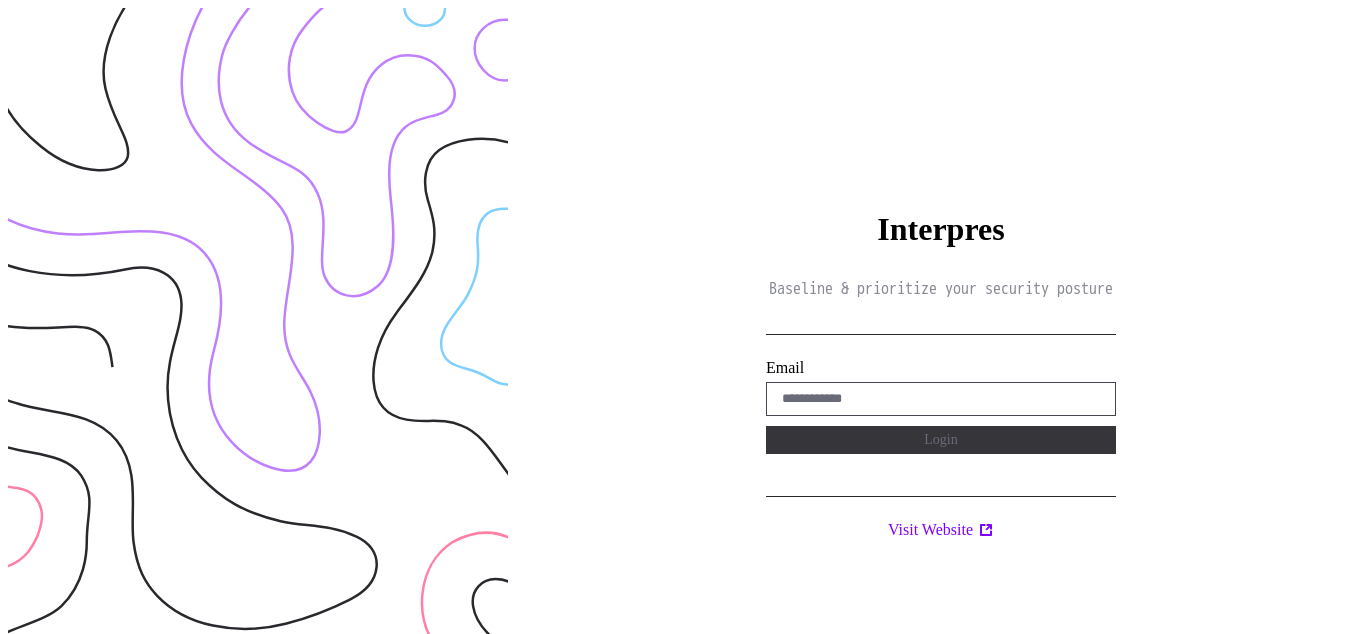 scroll, scrollTop: 0, scrollLeft: 0, axis: both 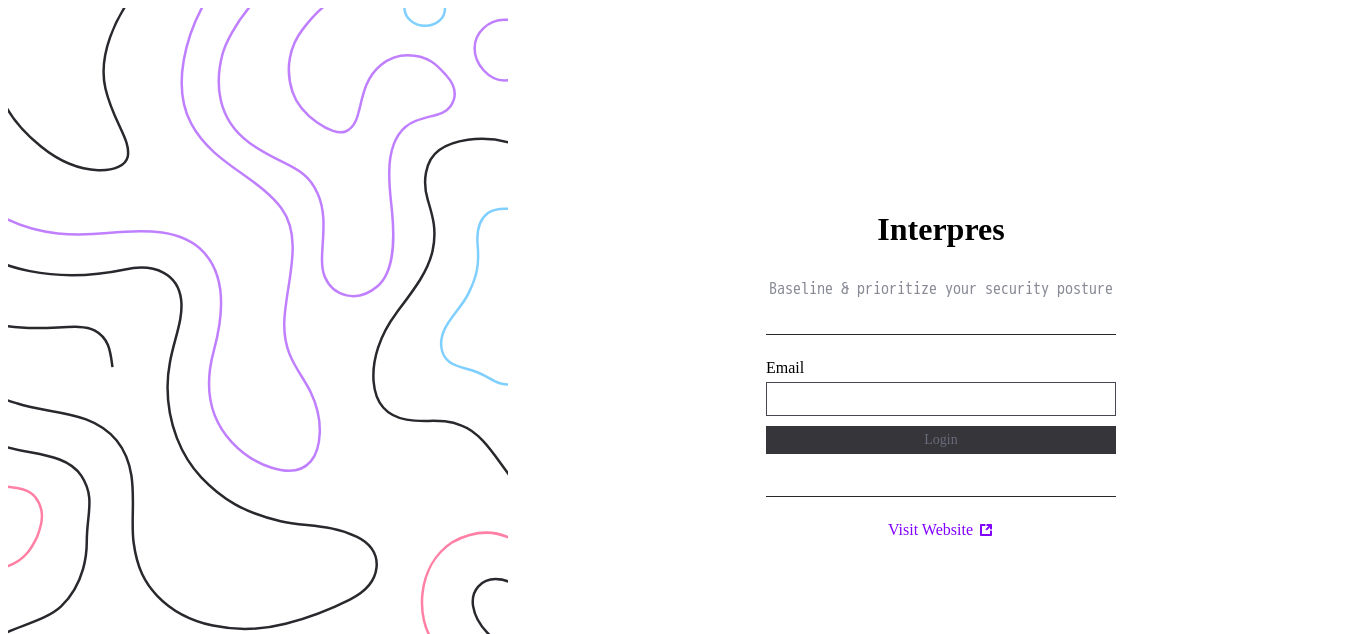 type on "**********" 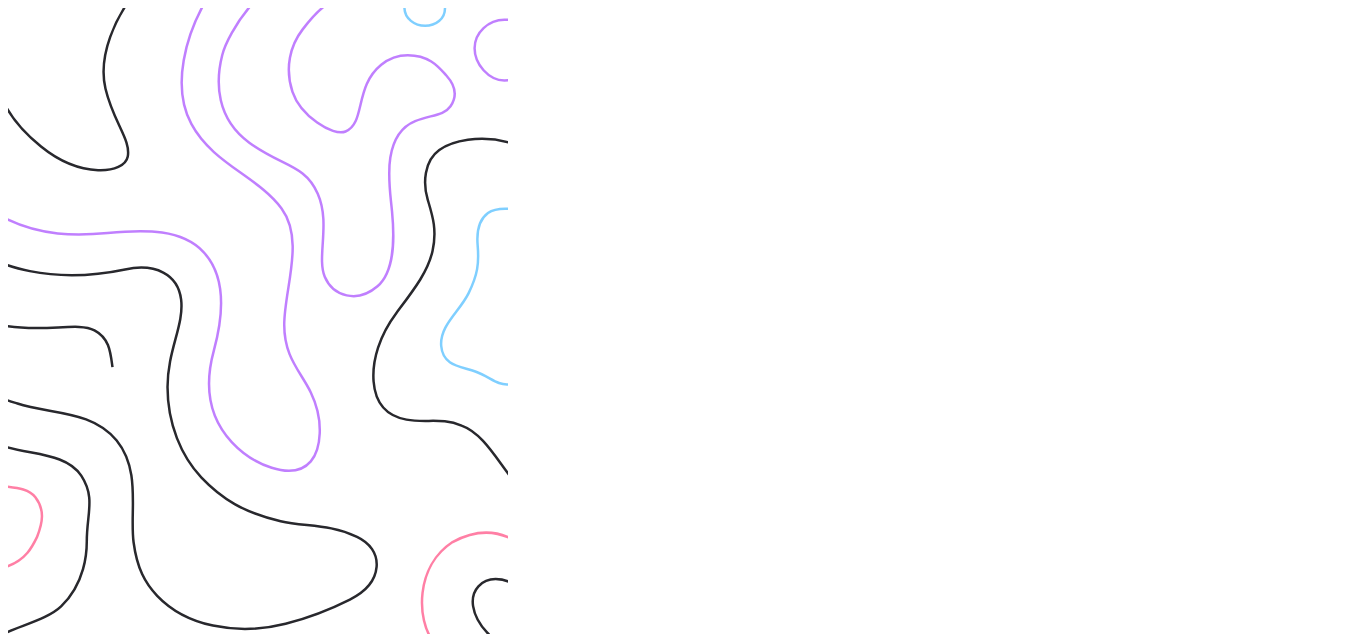scroll, scrollTop: 0, scrollLeft: 0, axis: both 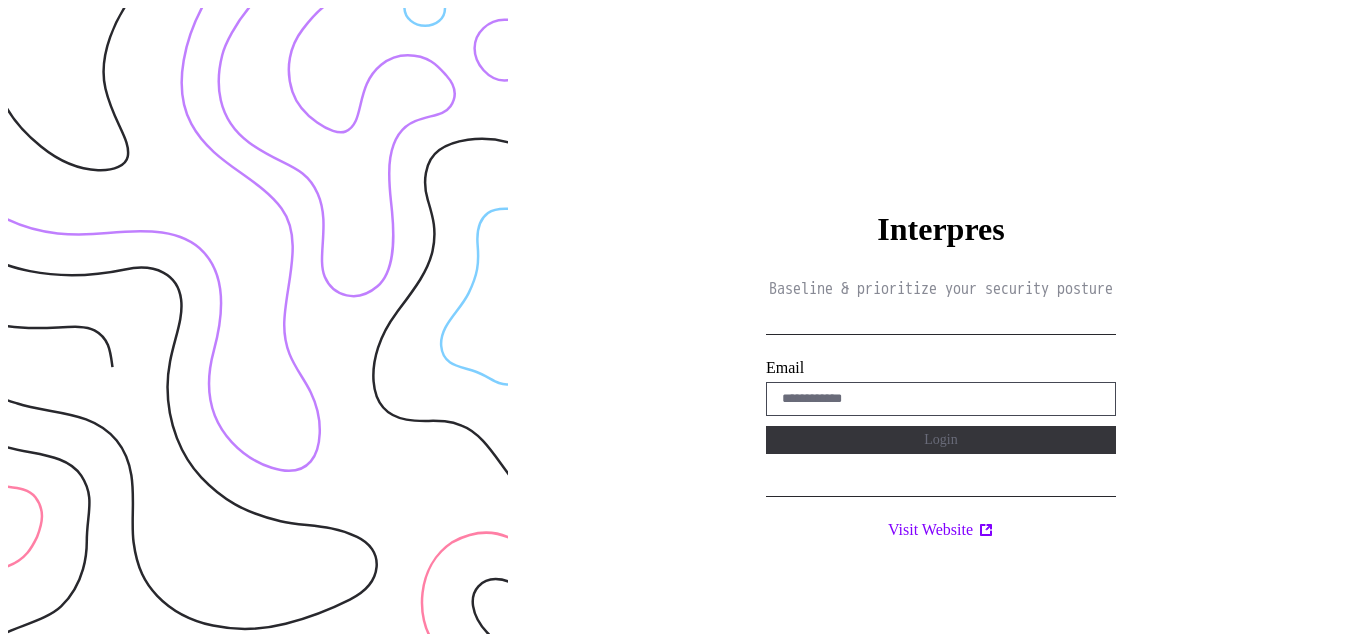 click on "Interpres Baseline & prioritize your security posture Email Login Visit Website" at bounding box center [941, 325] 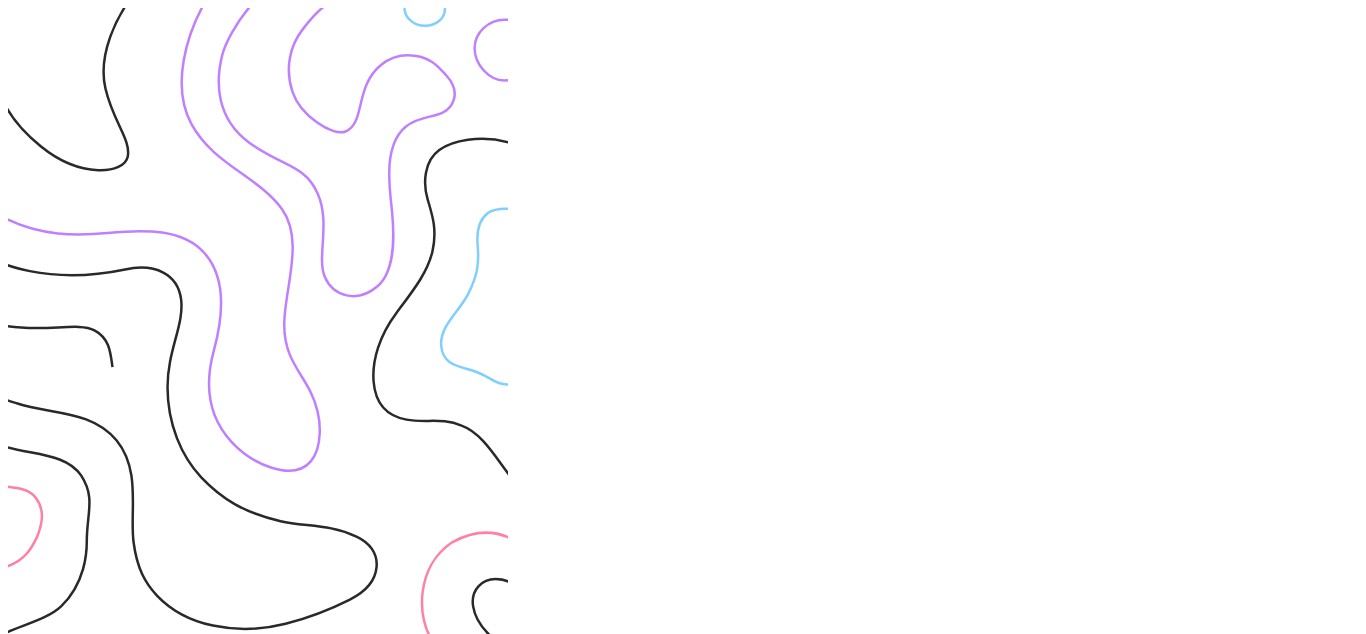 click on "Interpres Baseline & prioritize your security posture Email Login Visit Website" at bounding box center [941, 325] 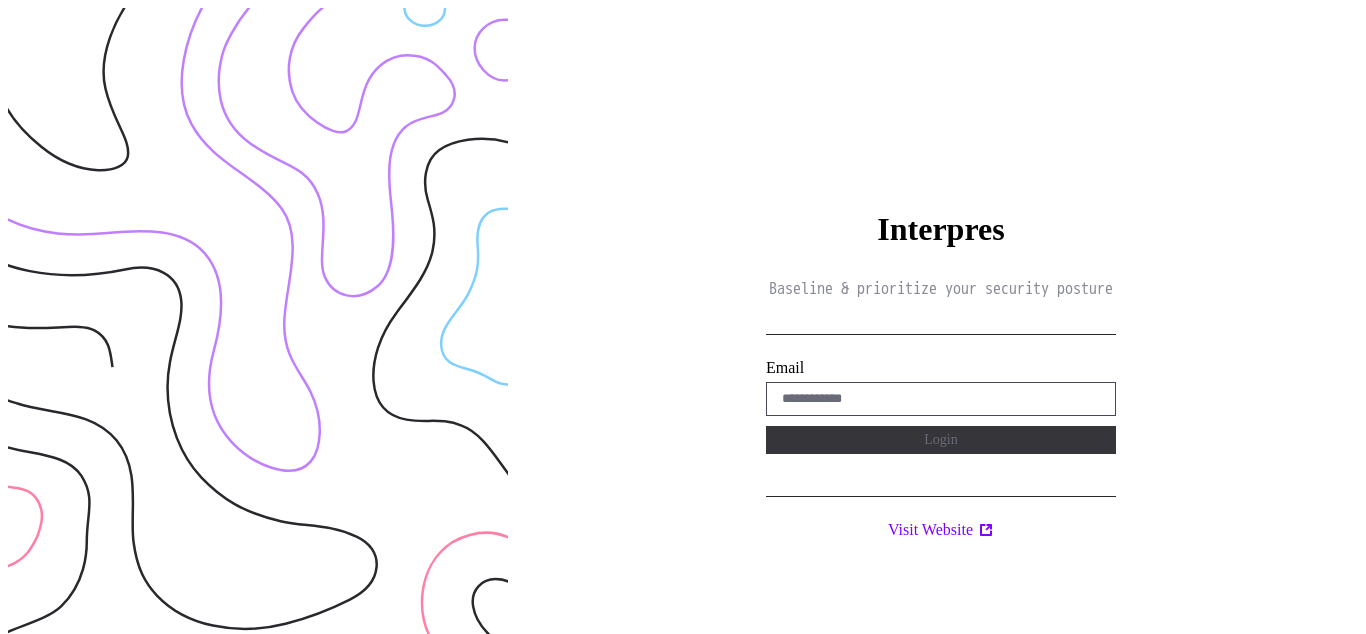 scroll, scrollTop: 0, scrollLeft: 0, axis: both 